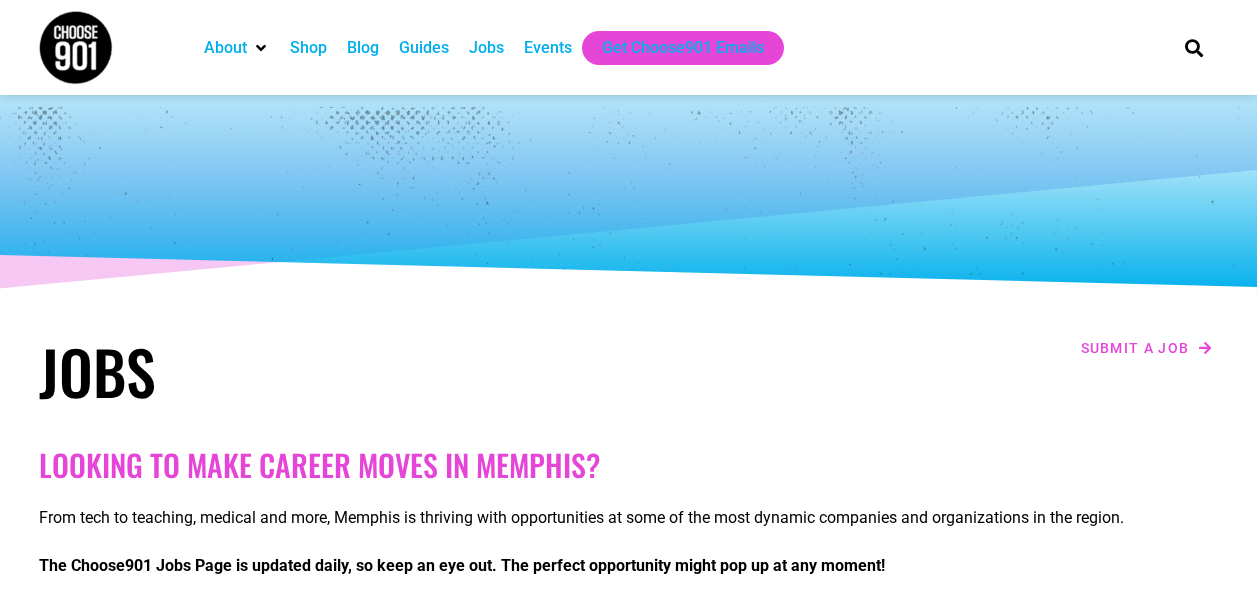 scroll, scrollTop: 0, scrollLeft: 0, axis: both 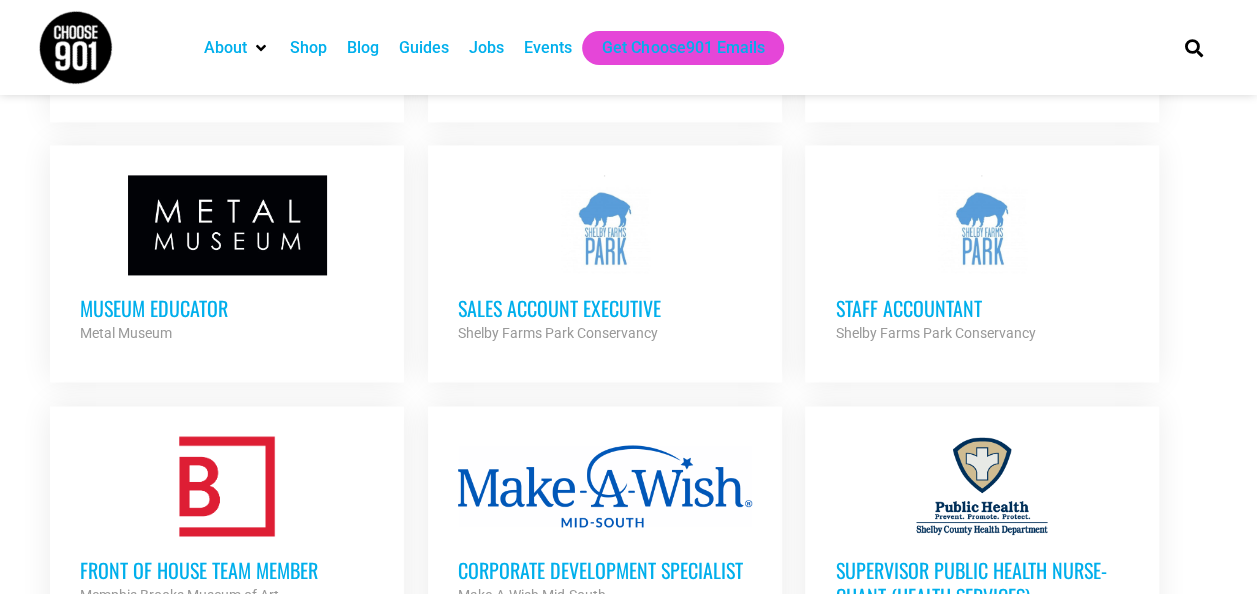 click on "Museum Educator" at bounding box center (227, 308) 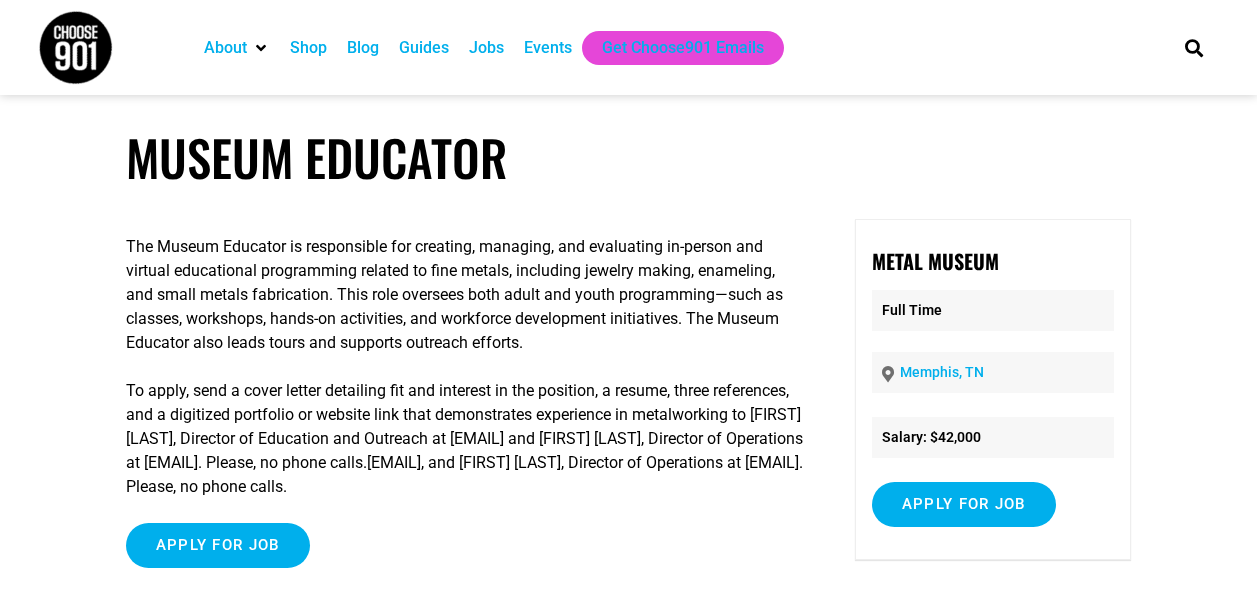 scroll, scrollTop: 0, scrollLeft: 0, axis: both 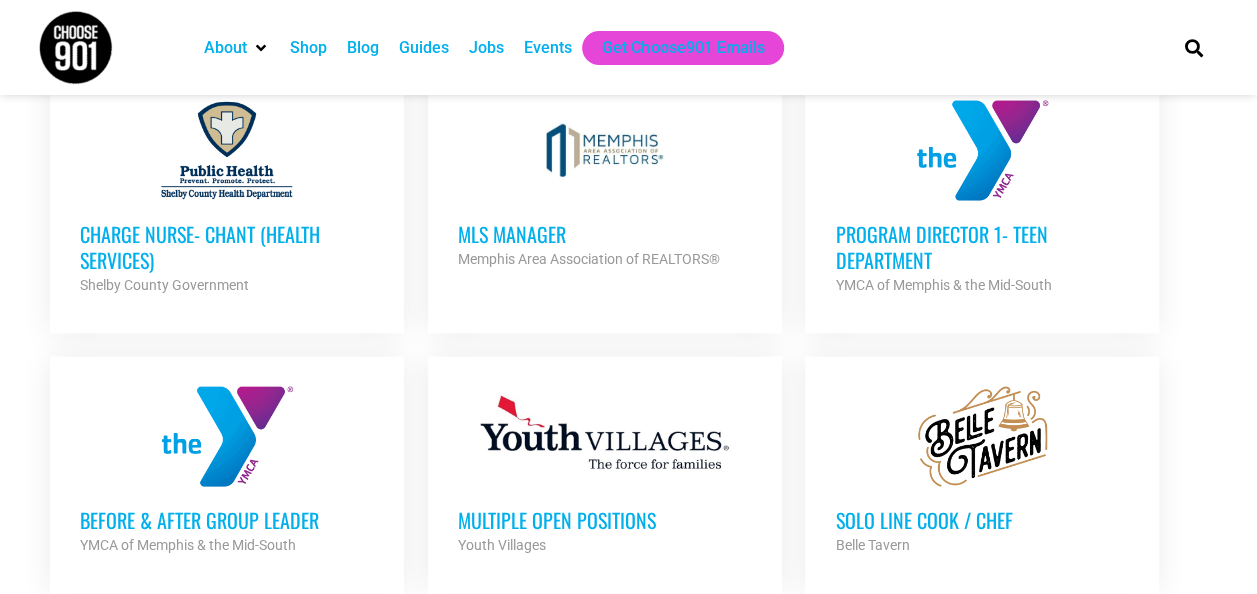 click at bounding box center (982, 151) 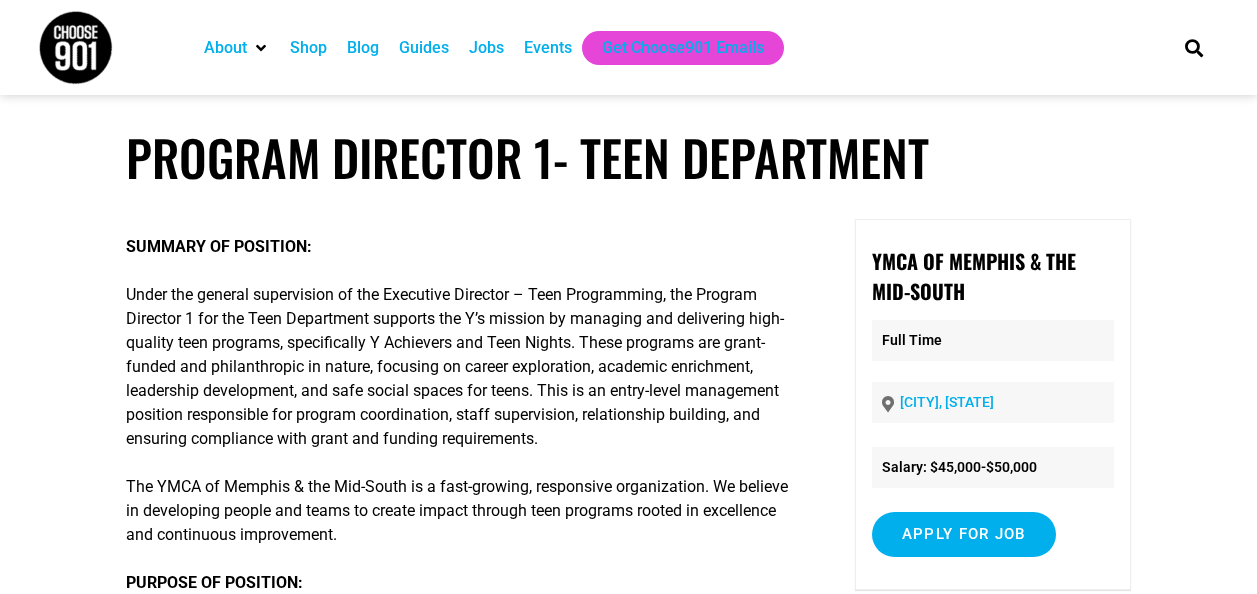 scroll, scrollTop: 0, scrollLeft: 0, axis: both 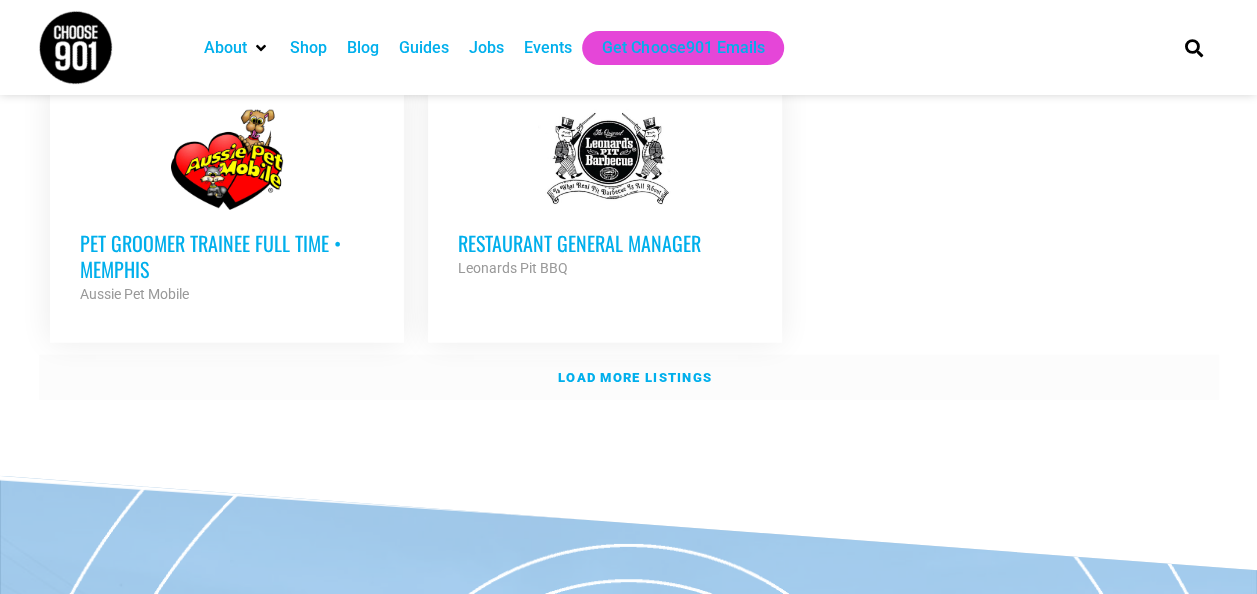 click on "Load more listings" at bounding box center [635, 377] 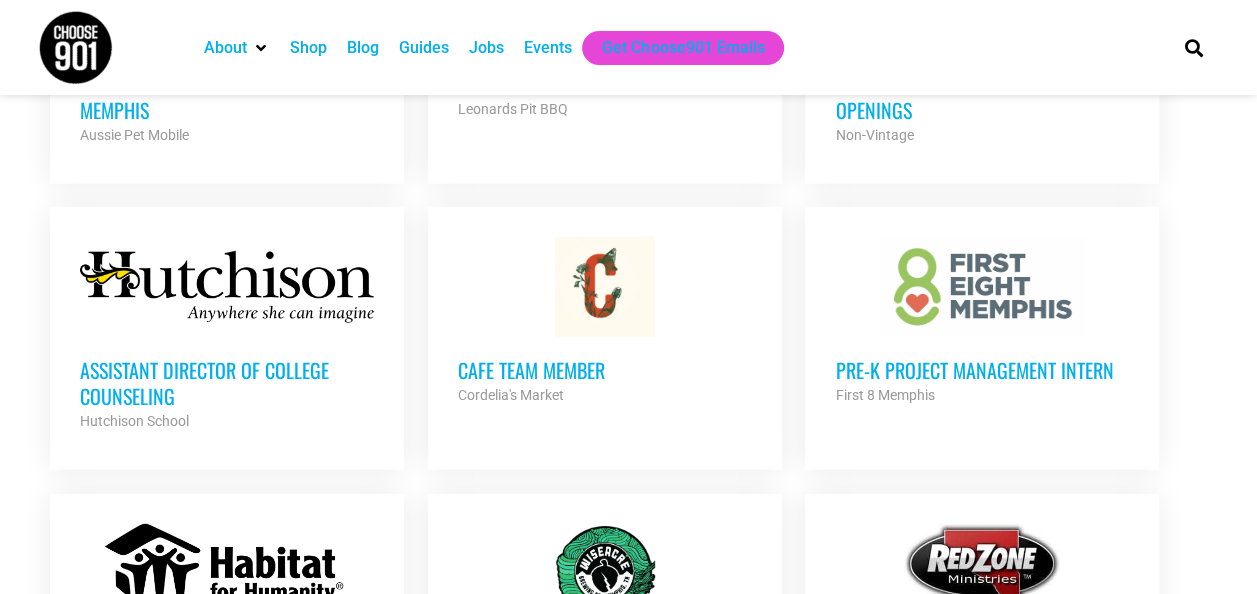 scroll, scrollTop: 2643, scrollLeft: 0, axis: vertical 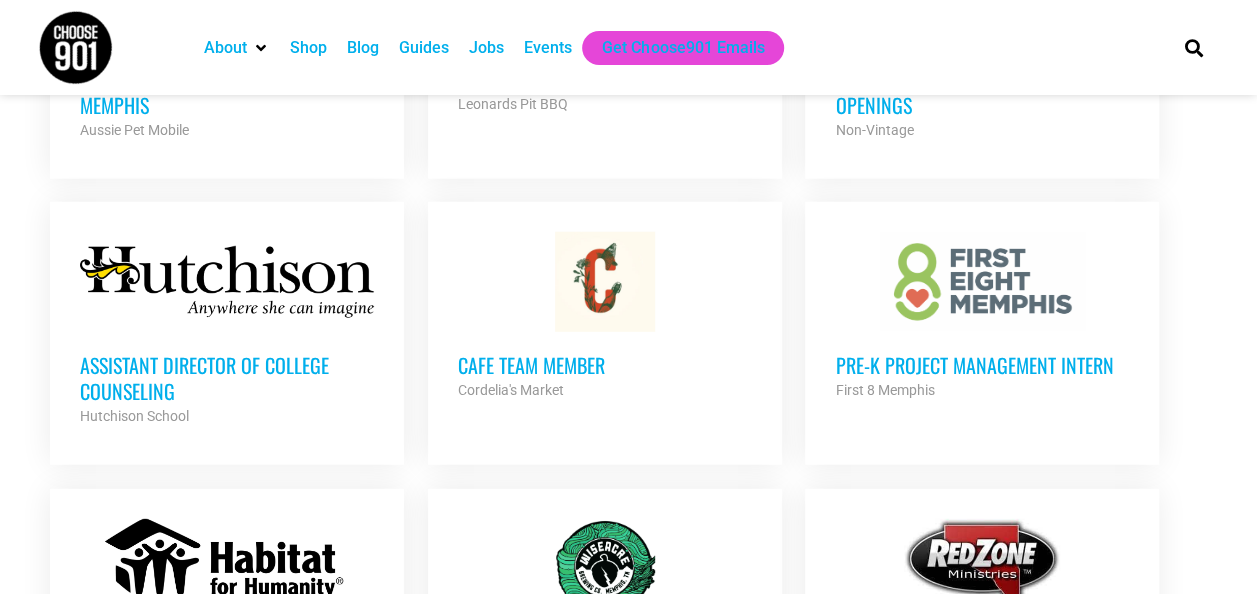 click on "Assistant Director of College Counseling" at bounding box center [227, 378] 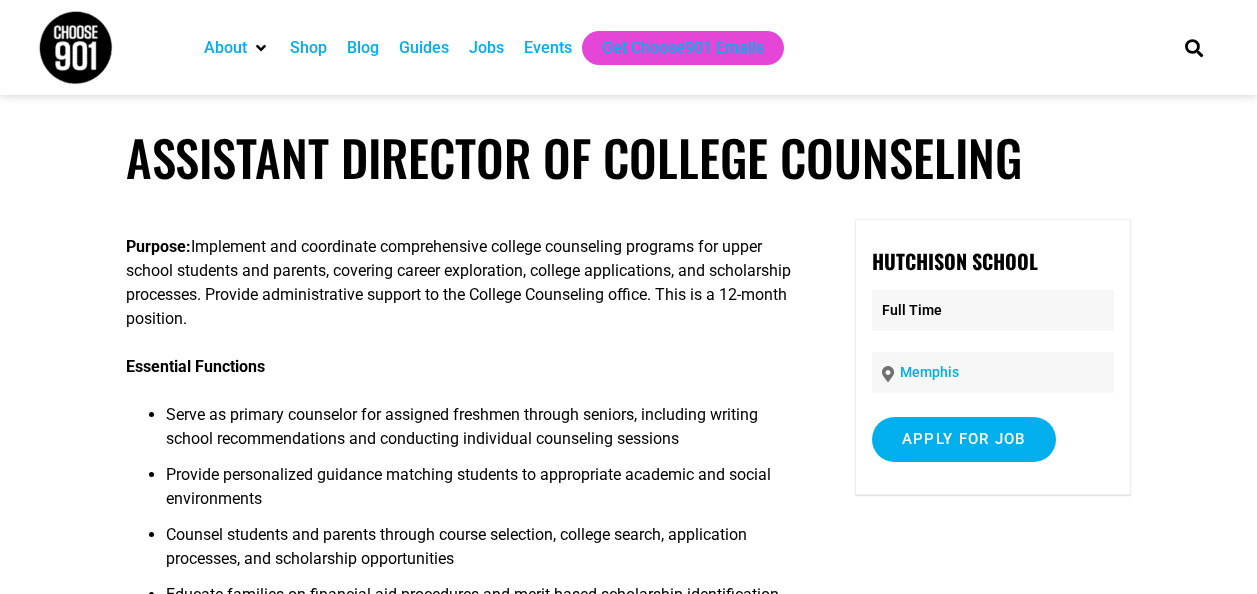 scroll, scrollTop: 0, scrollLeft: 0, axis: both 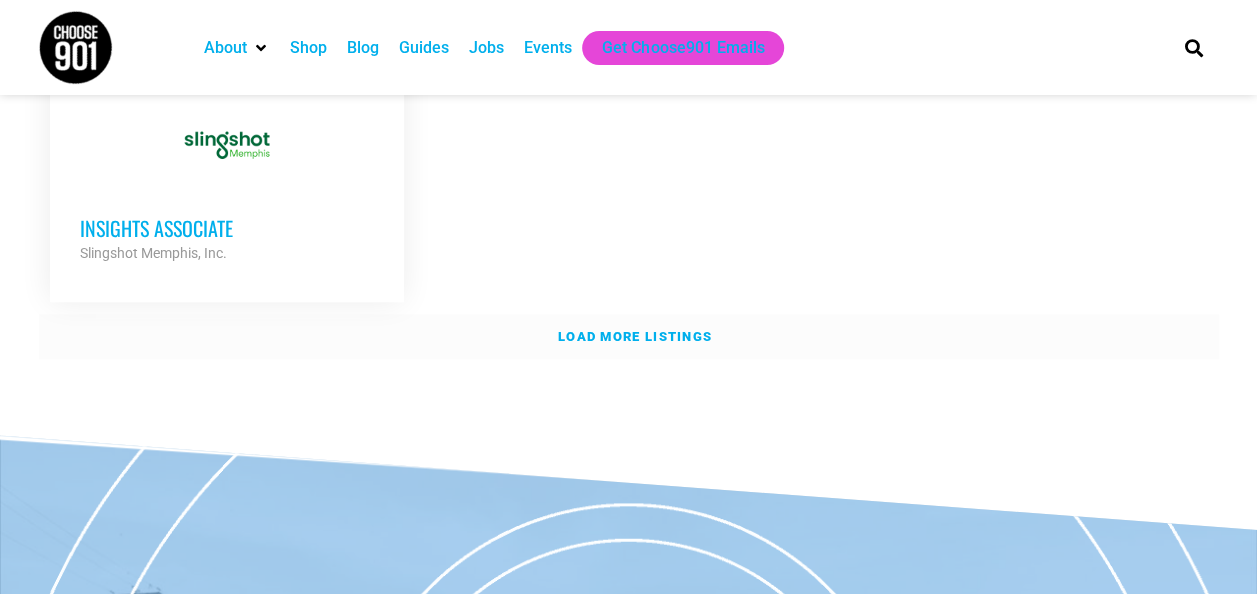 click on "Load more listings" at bounding box center [629, 337] 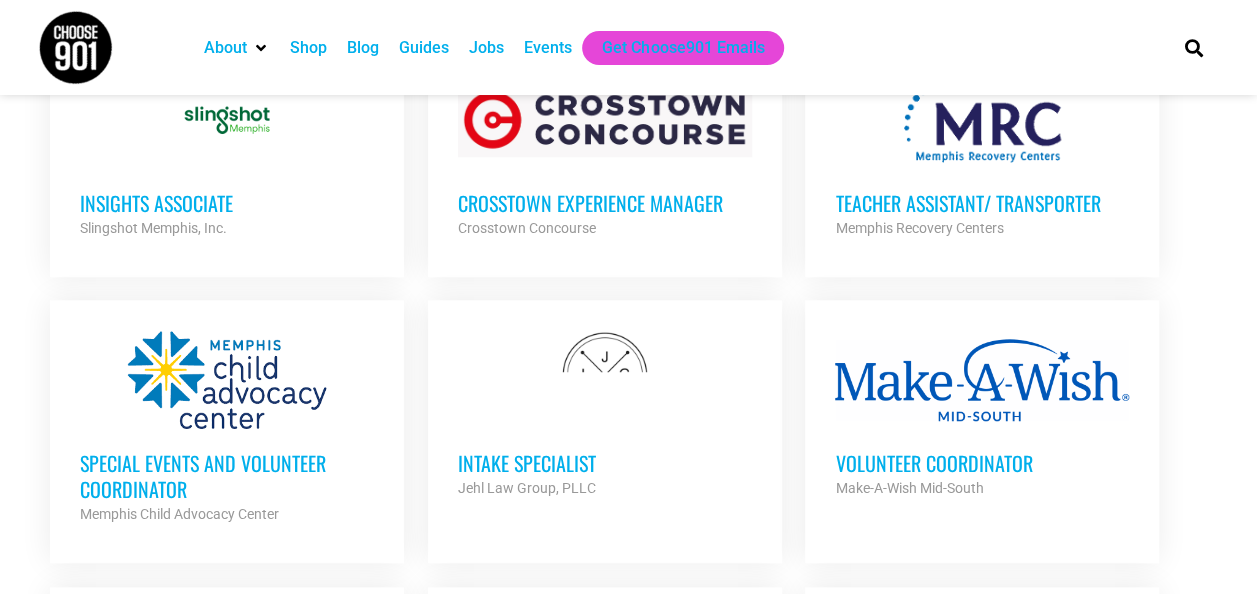 scroll, scrollTop: 4507, scrollLeft: 0, axis: vertical 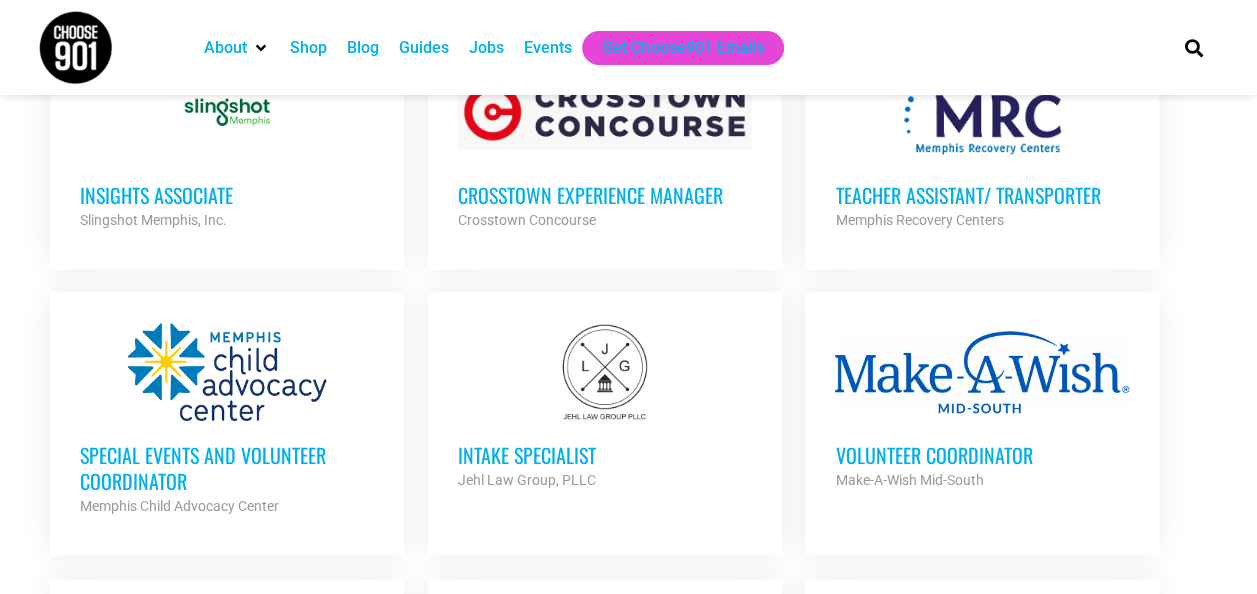 click on "Intake Specialist" at bounding box center [605, 455] 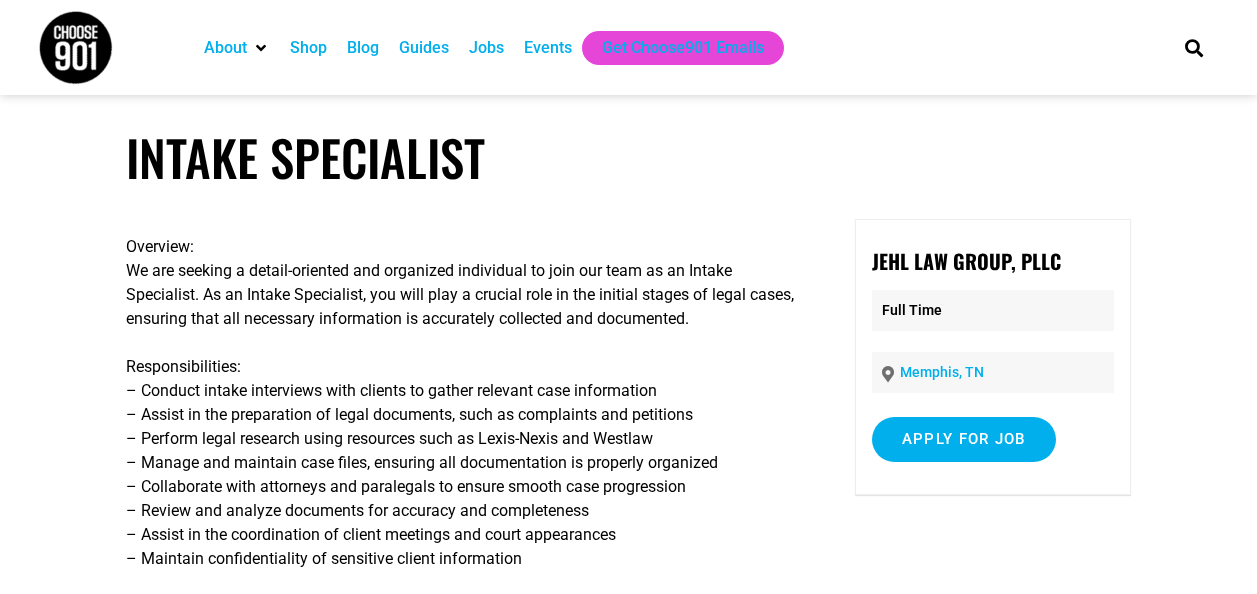 scroll, scrollTop: 0, scrollLeft: 0, axis: both 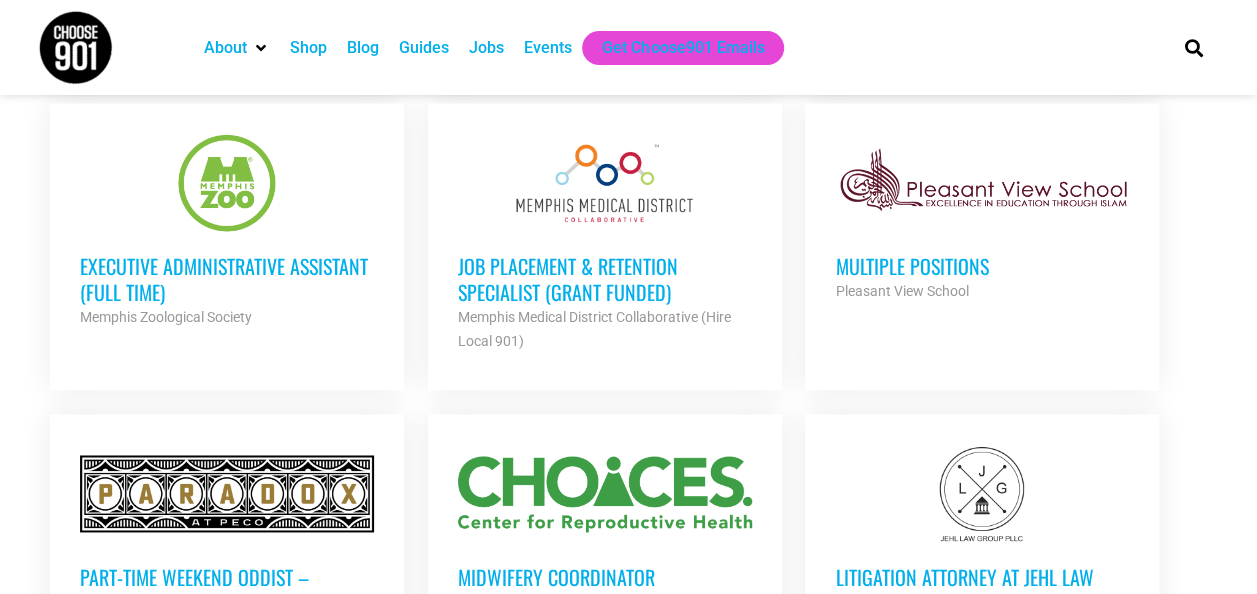 click on "Executive Administrative Assistant (Full Time)" at bounding box center (227, 279) 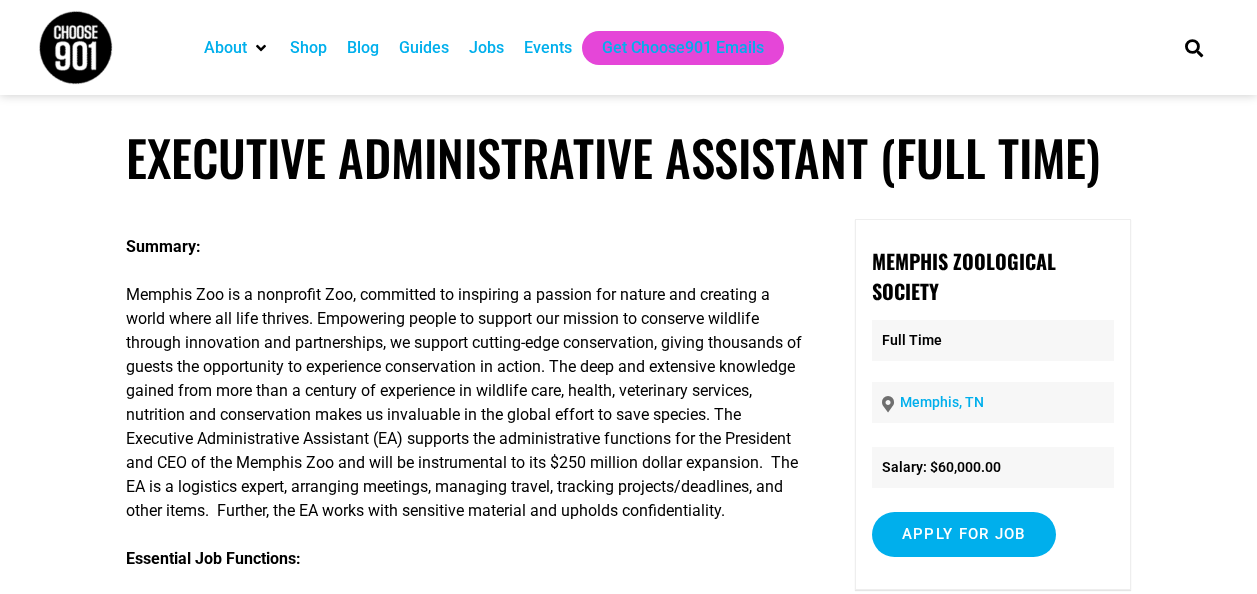 scroll, scrollTop: 0, scrollLeft: 0, axis: both 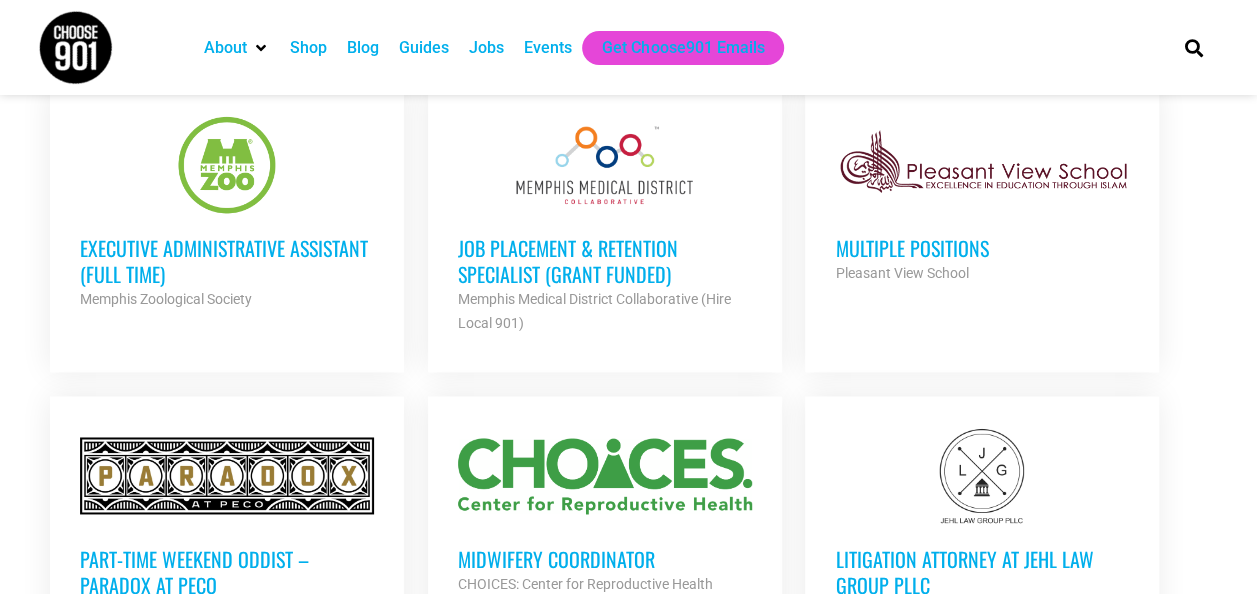 click on "Job Placement & Retention Specialist (GRANT FUNDED)" at bounding box center [605, 261] 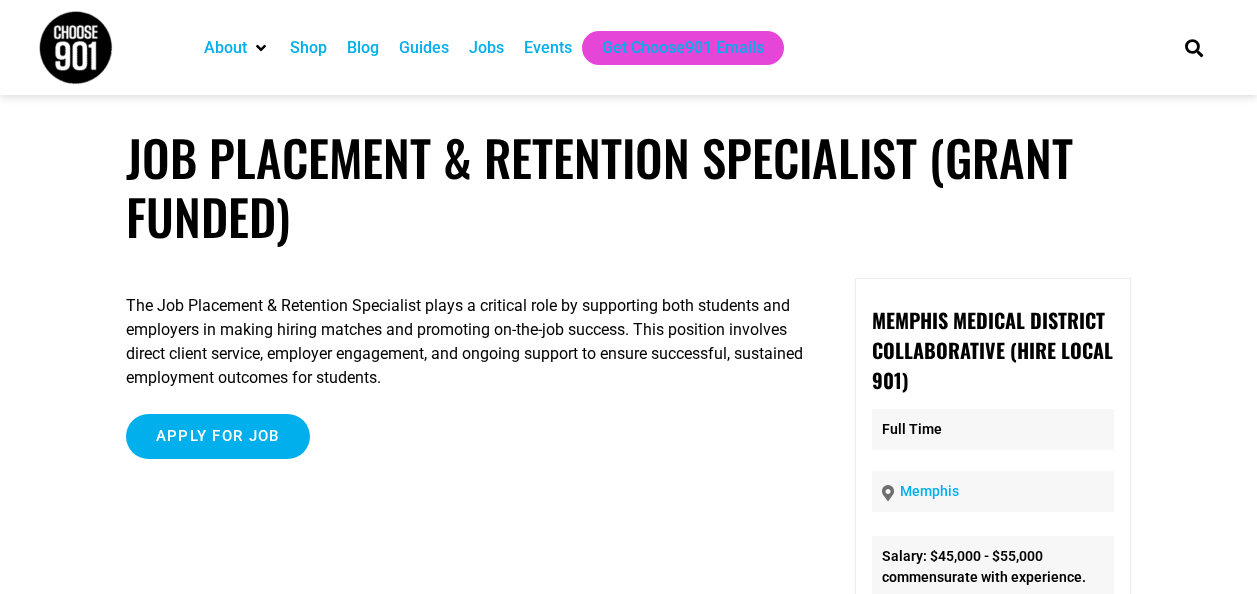 scroll, scrollTop: 0, scrollLeft: 0, axis: both 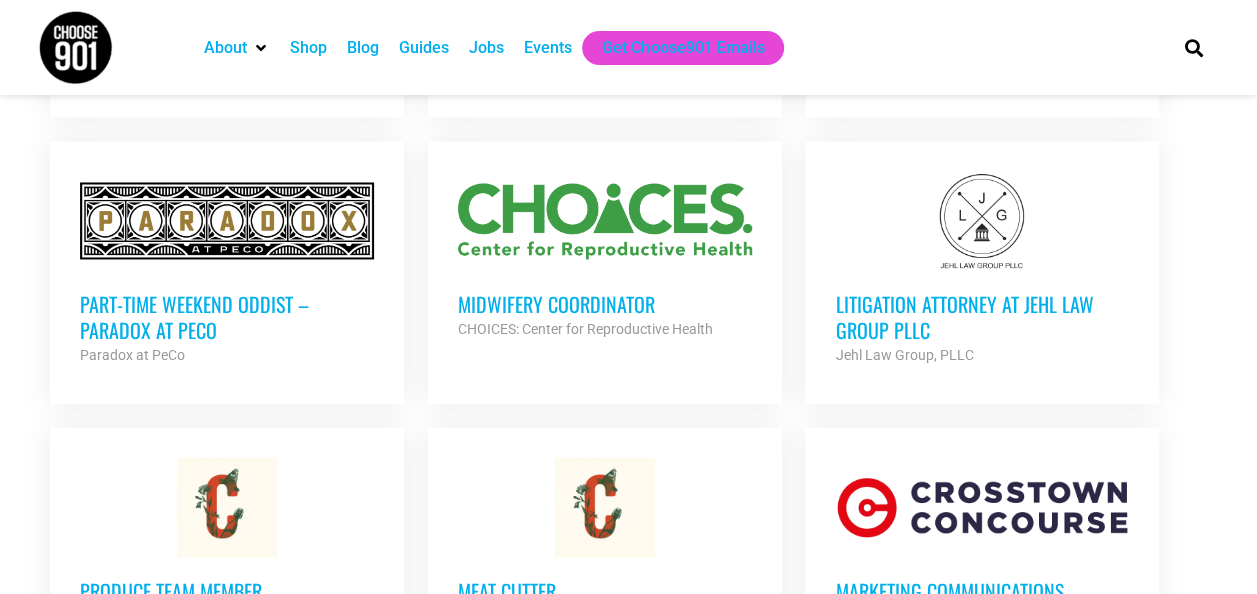click on "Midwifery Coordinator" at bounding box center (605, 304) 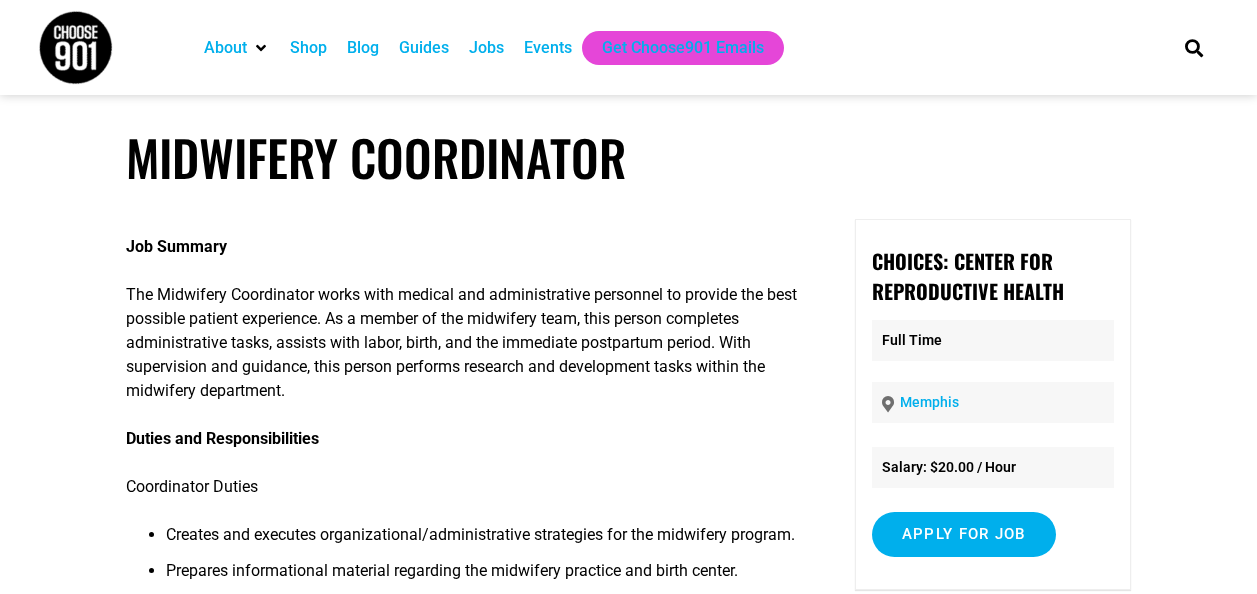scroll, scrollTop: 0, scrollLeft: 0, axis: both 